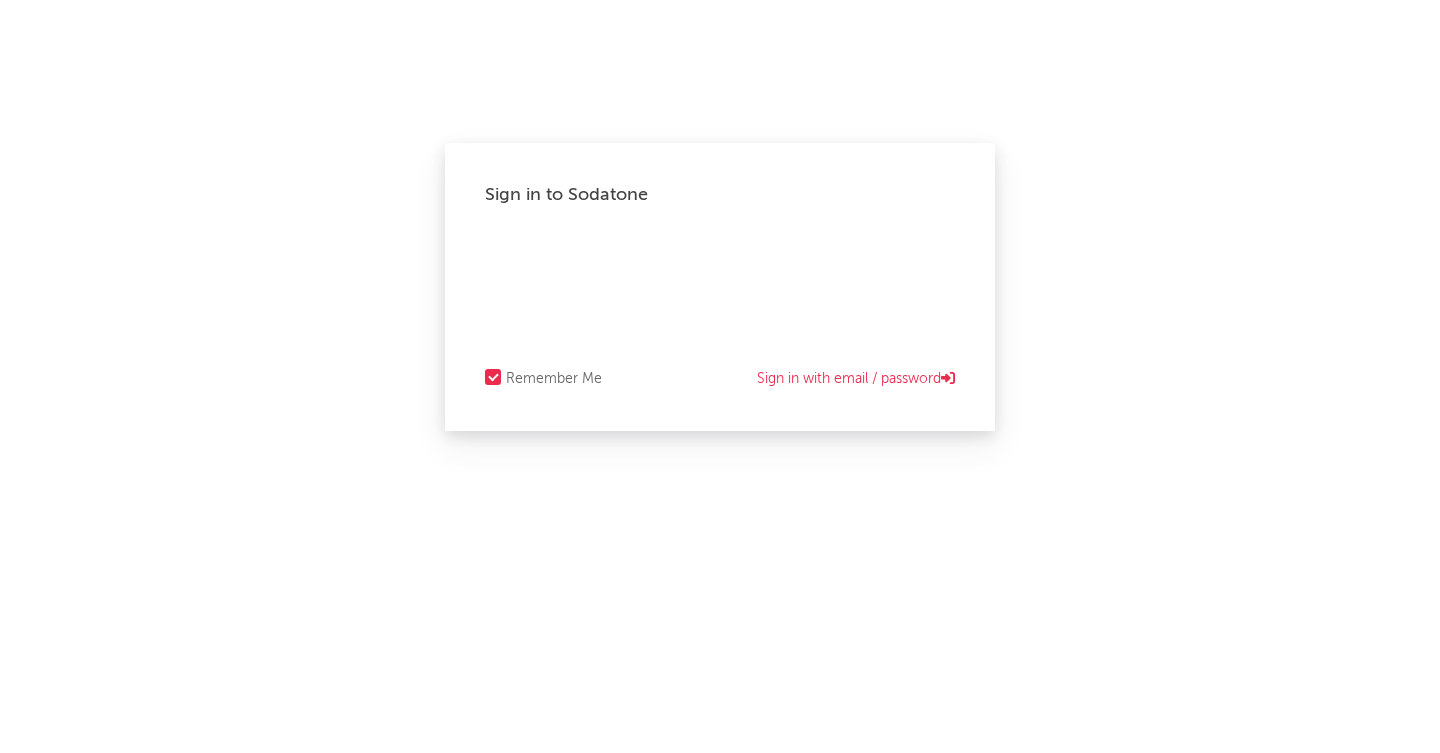 scroll, scrollTop: 0, scrollLeft: 0, axis: both 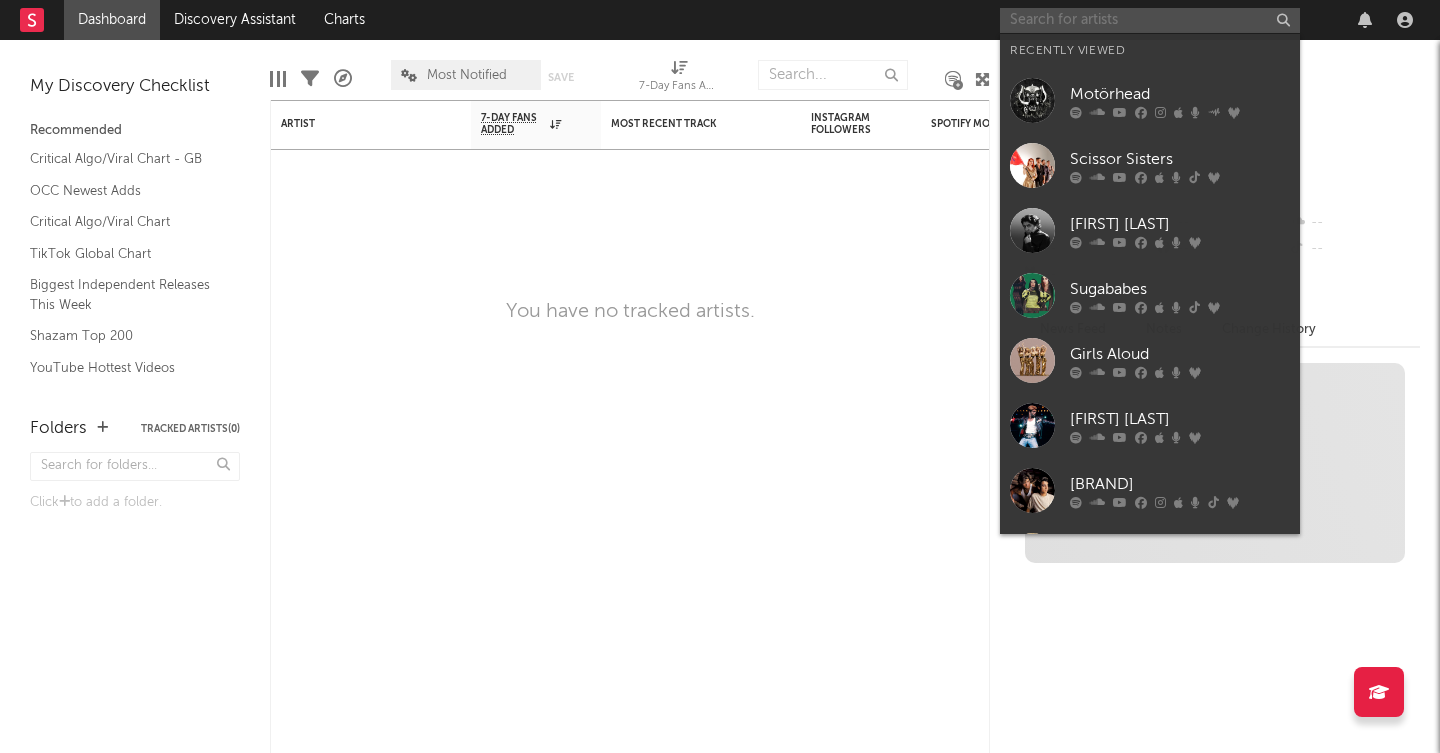 click at bounding box center (1150, 20) 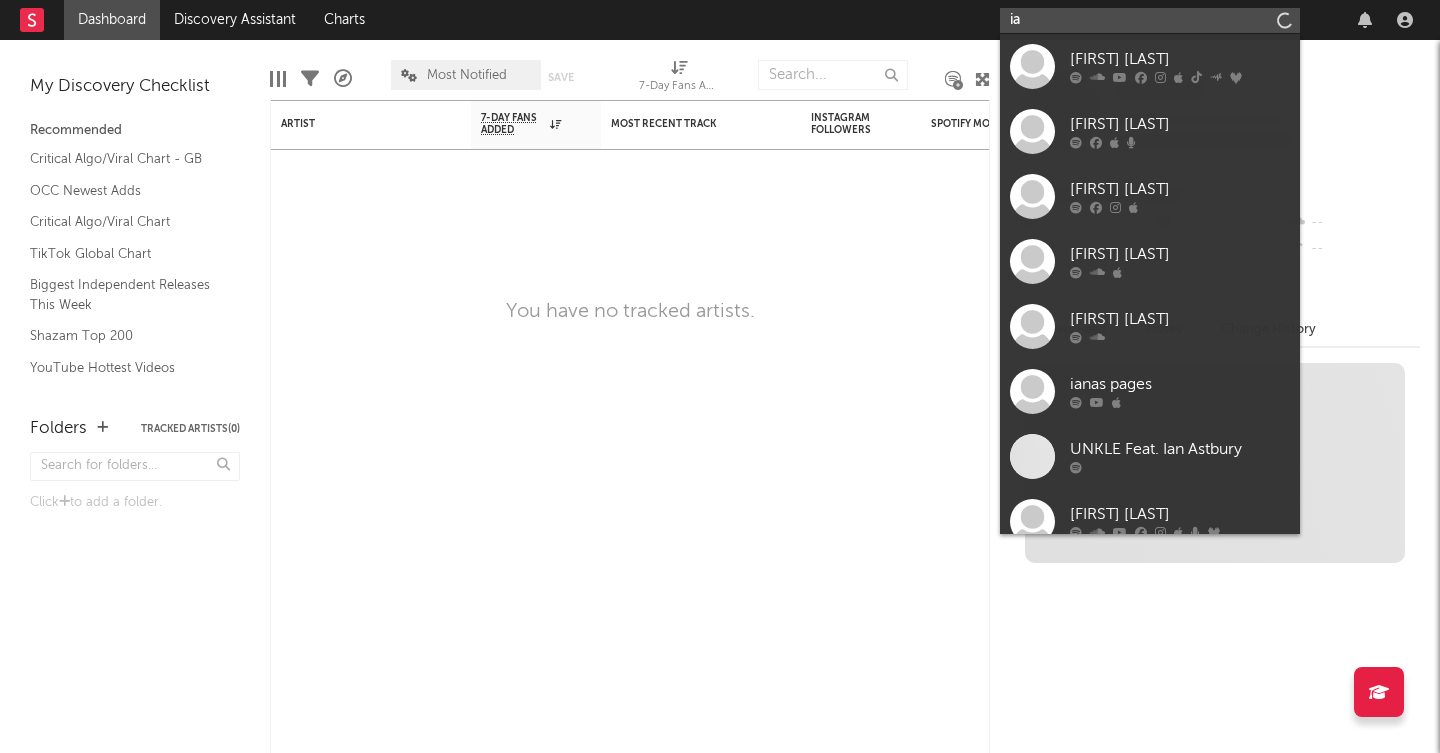 type on "i" 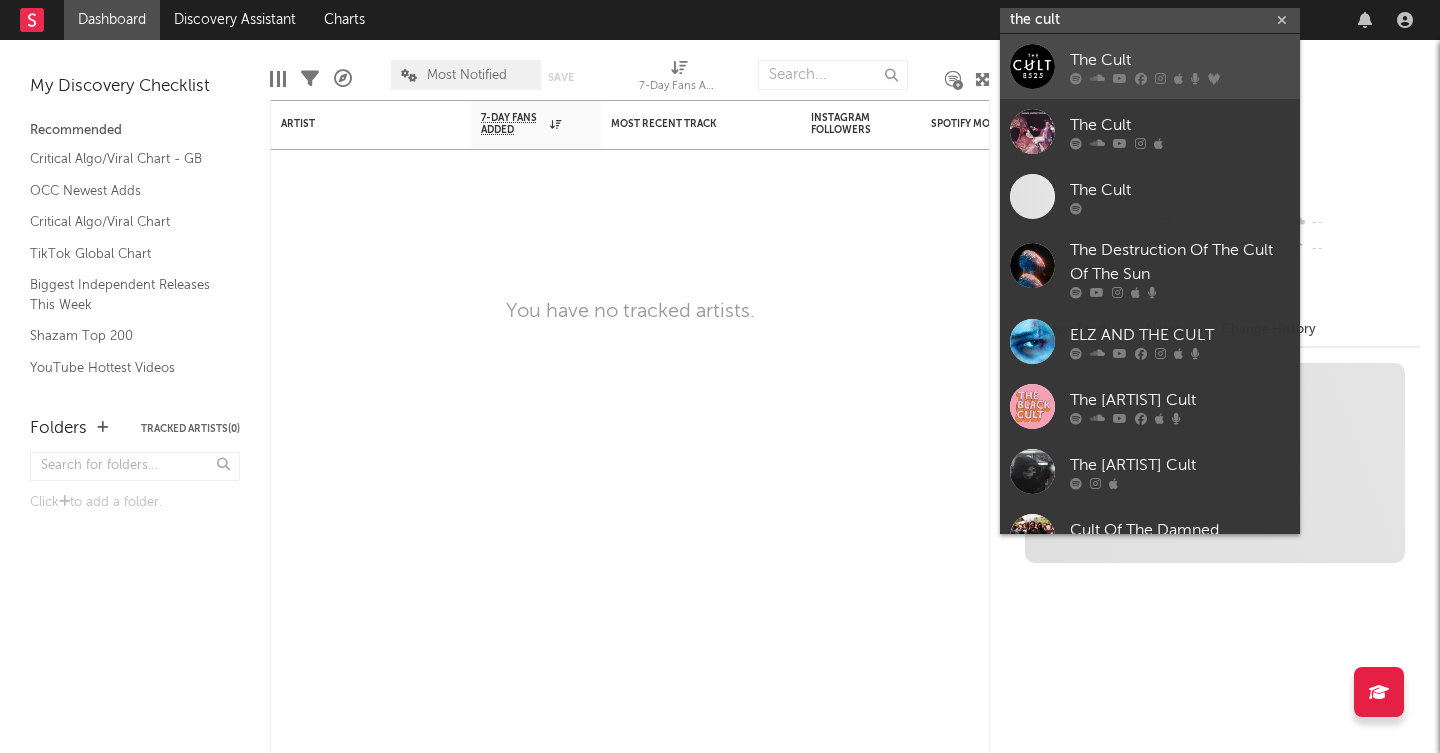 type on "the cult" 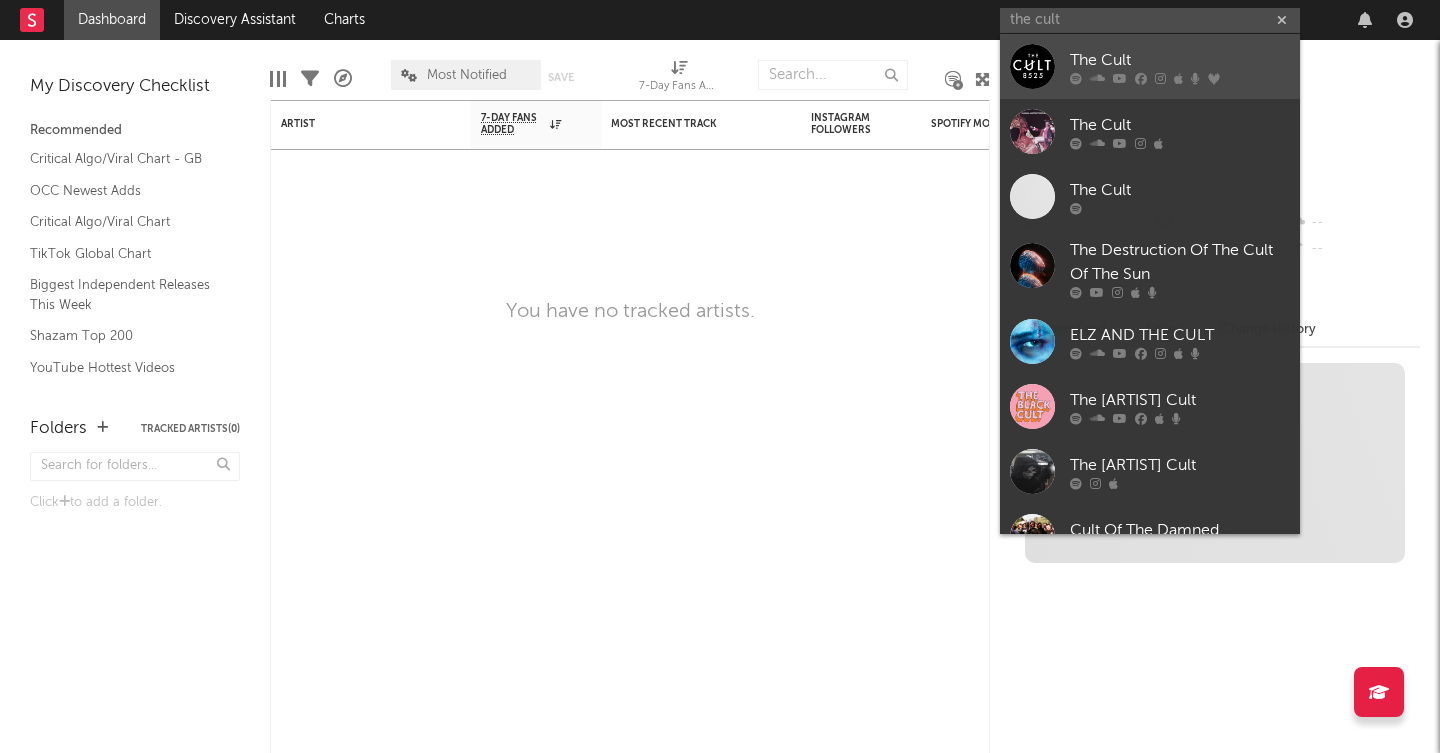 click at bounding box center [1032, 66] 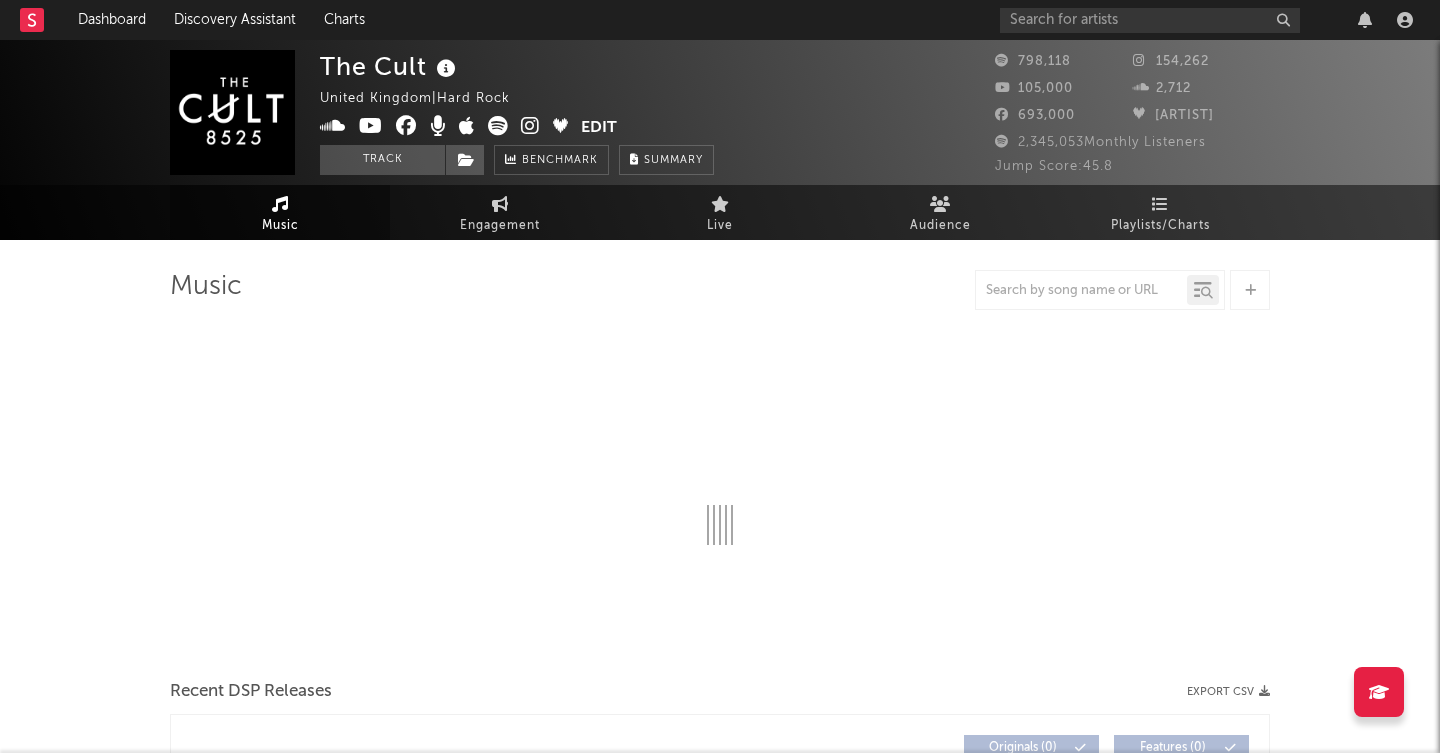 select on "6m" 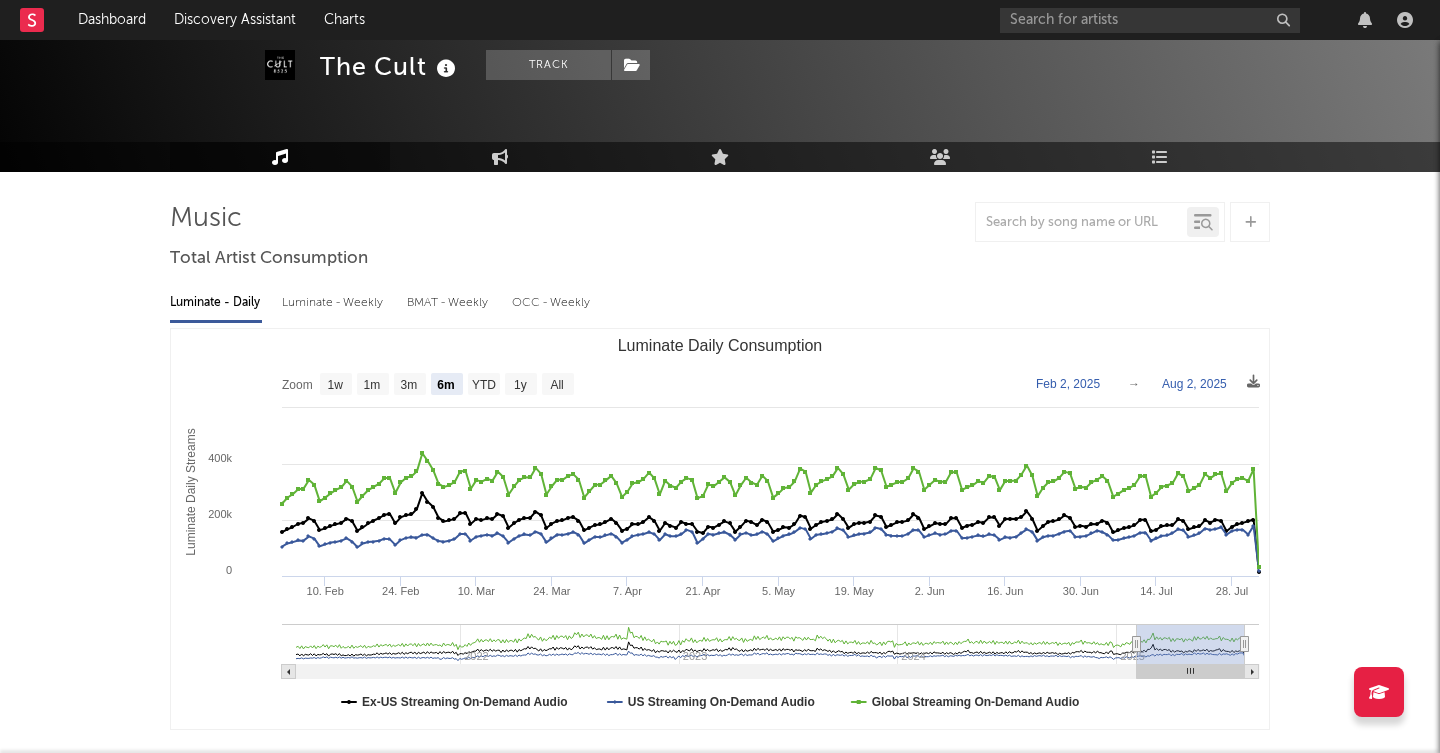 scroll, scrollTop: 58, scrollLeft: 0, axis: vertical 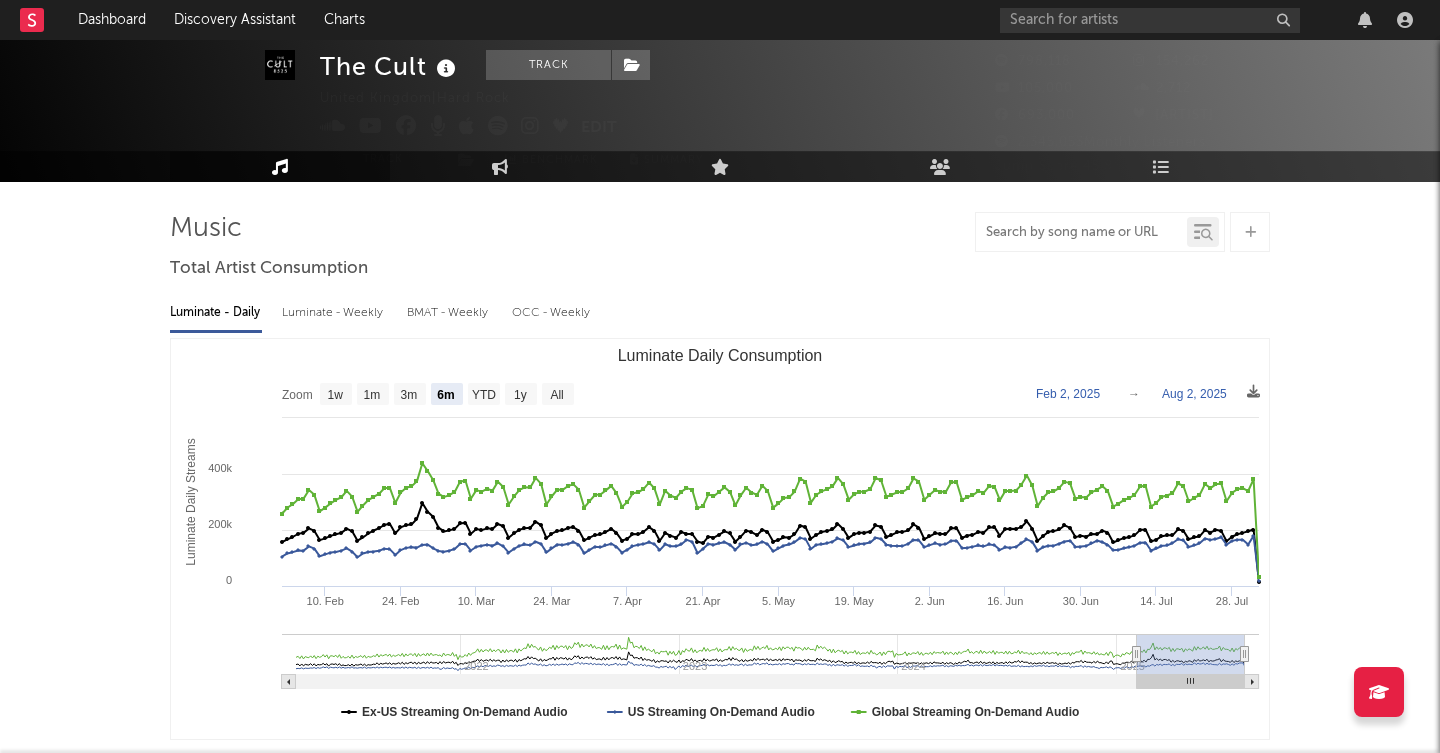 click at bounding box center (1081, 233) 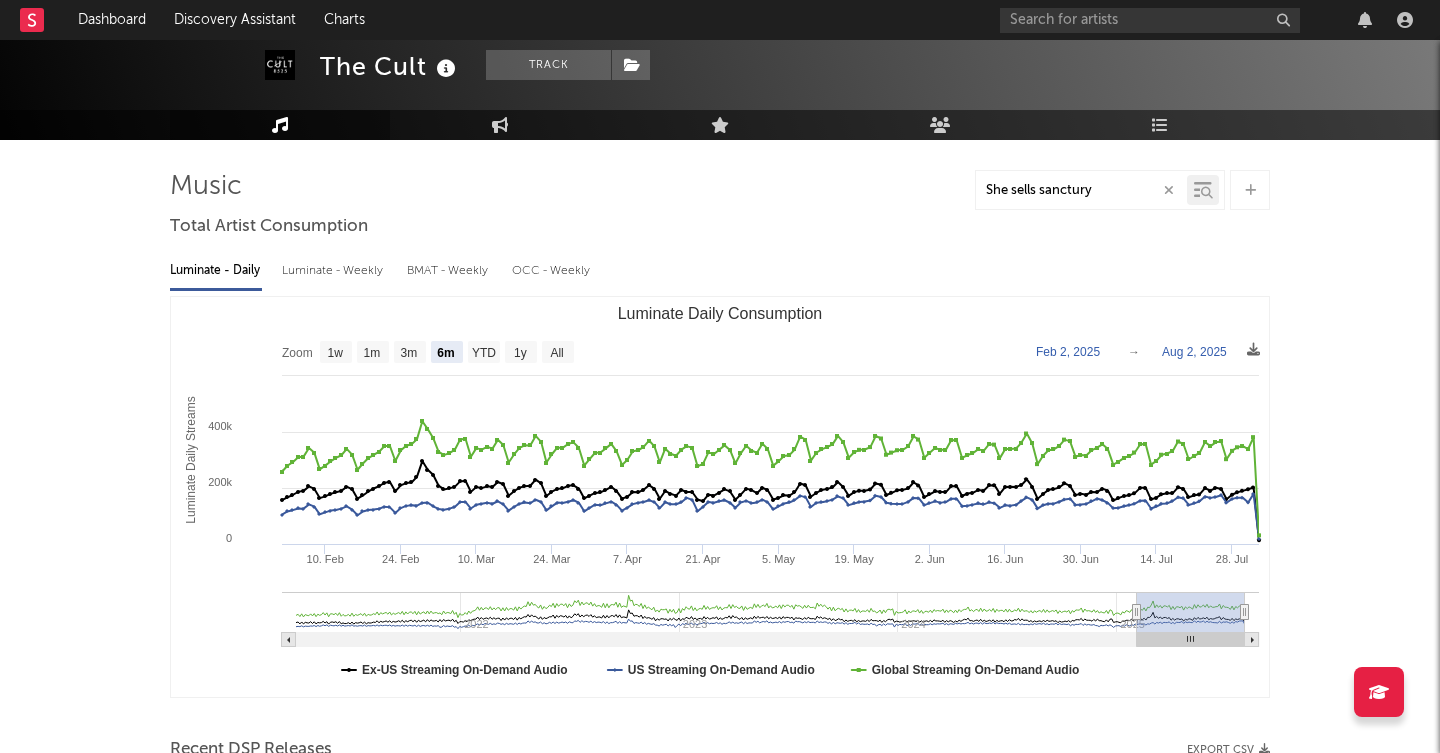 scroll, scrollTop: 0, scrollLeft: 0, axis: both 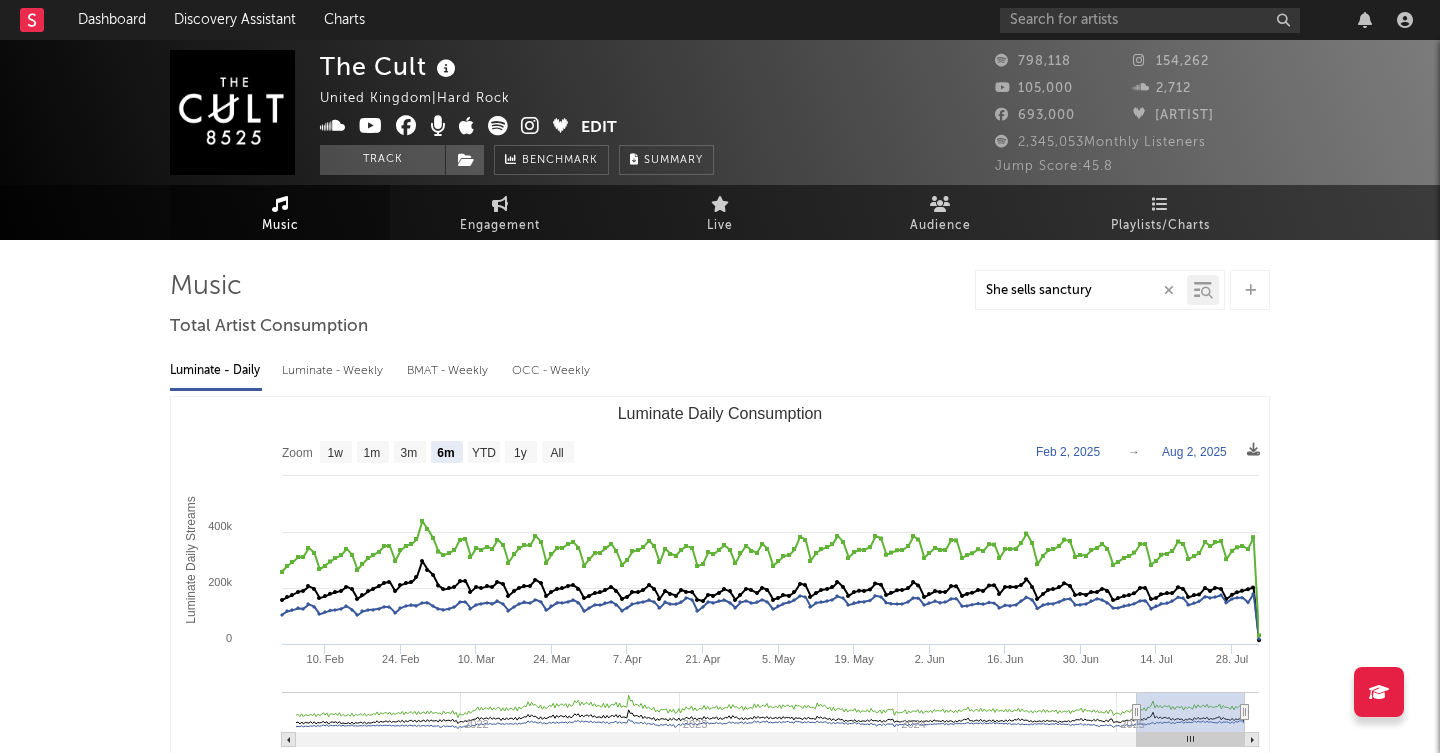 drag, startPoint x: 1098, startPoint y: 290, endPoint x: 1078, endPoint y: 290, distance: 20 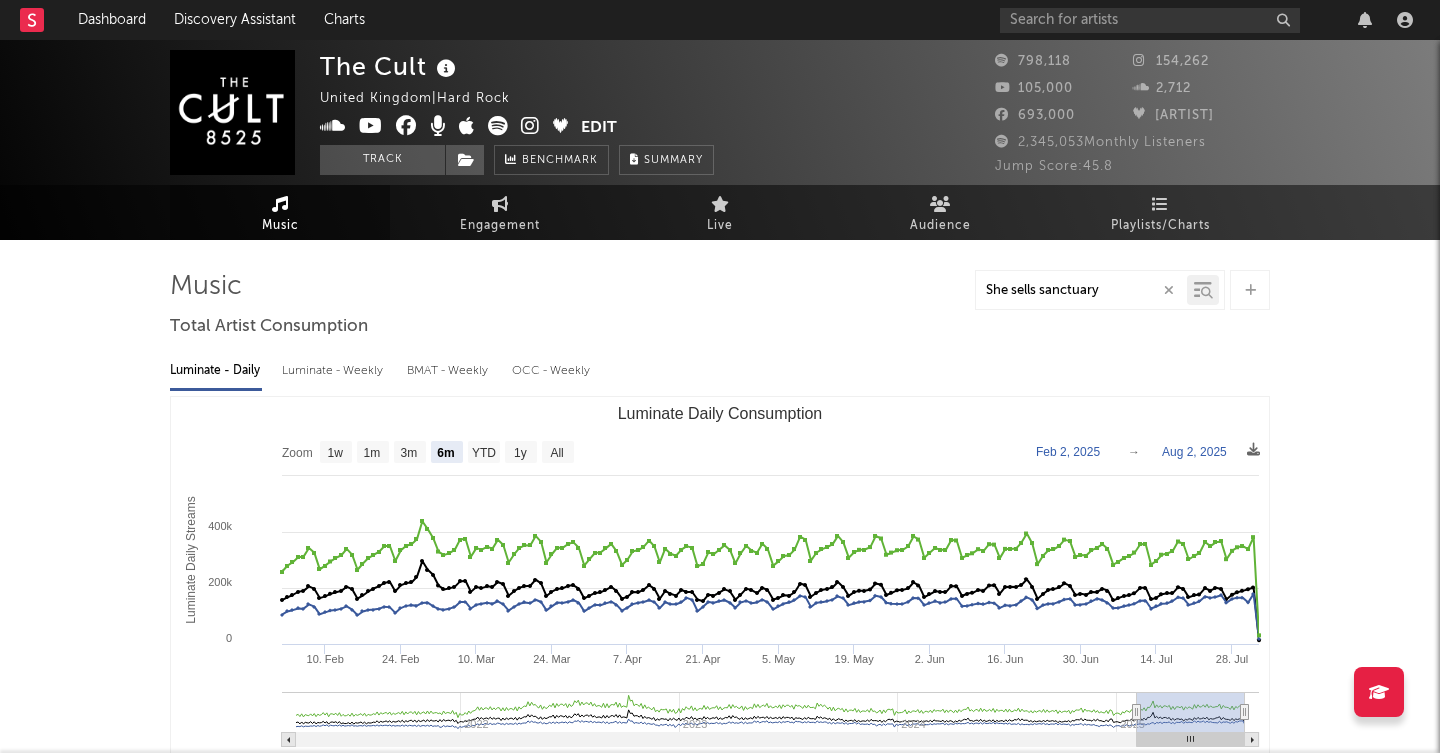type on "She sells sanctuary" 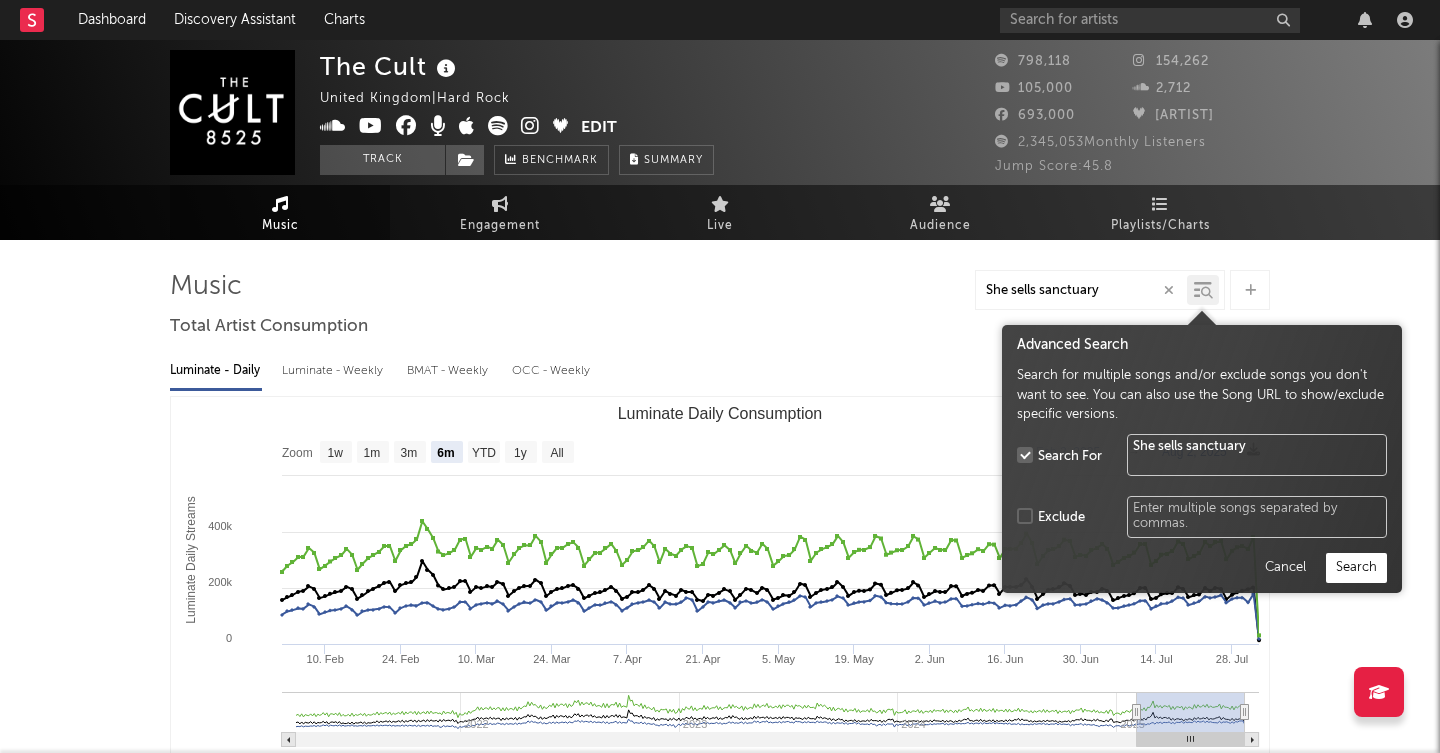 click at bounding box center (1207, 293) 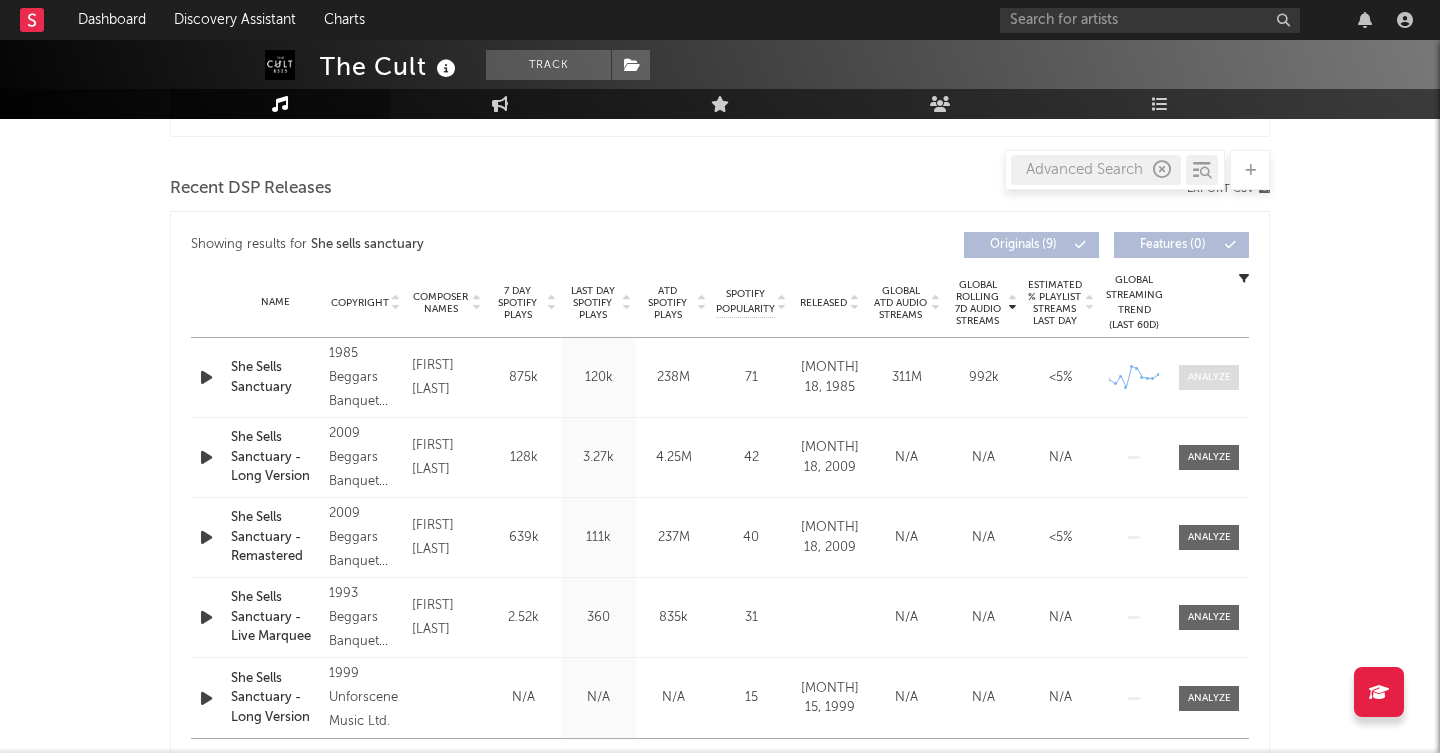 scroll, scrollTop: 662, scrollLeft: 0, axis: vertical 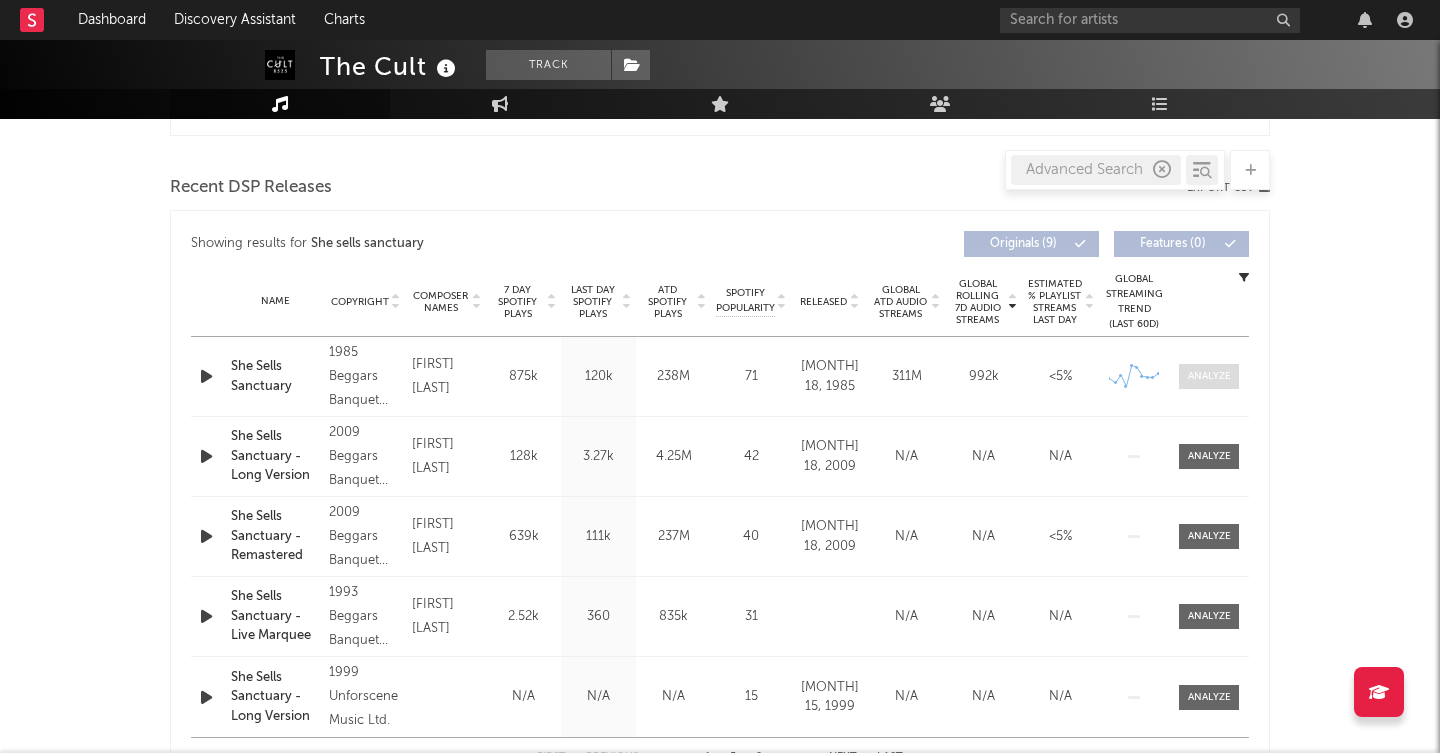 click at bounding box center [1209, 376] 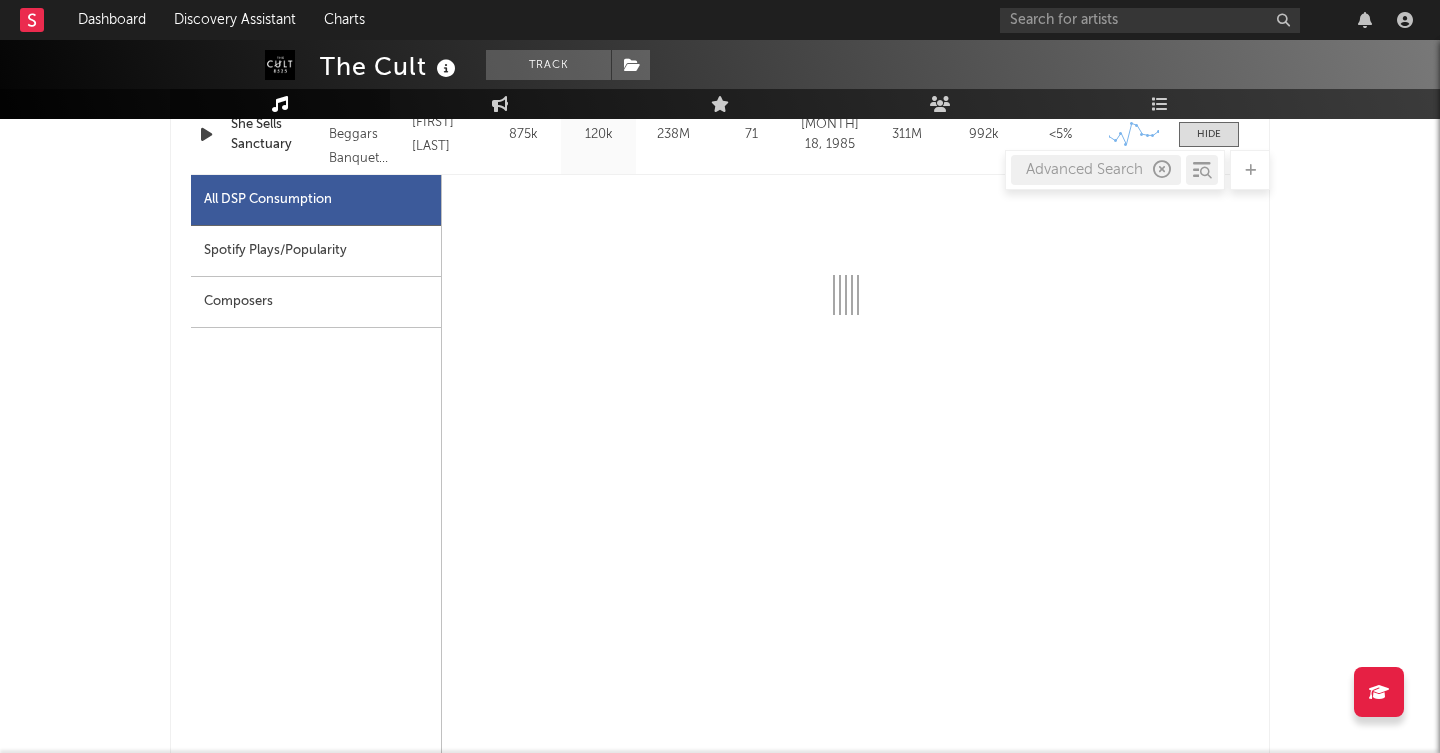 scroll, scrollTop: 900, scrollLeft: 0, axis: vertical 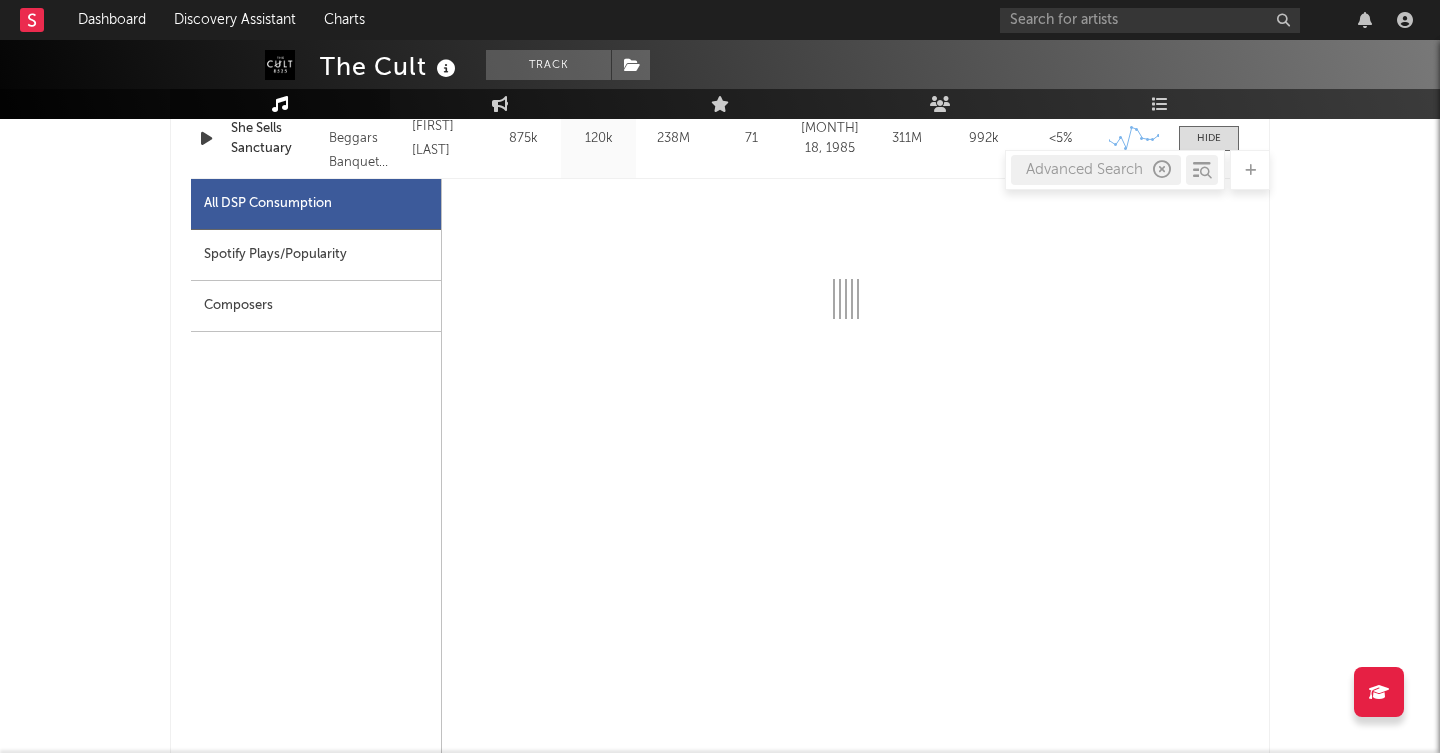 select on "6m" 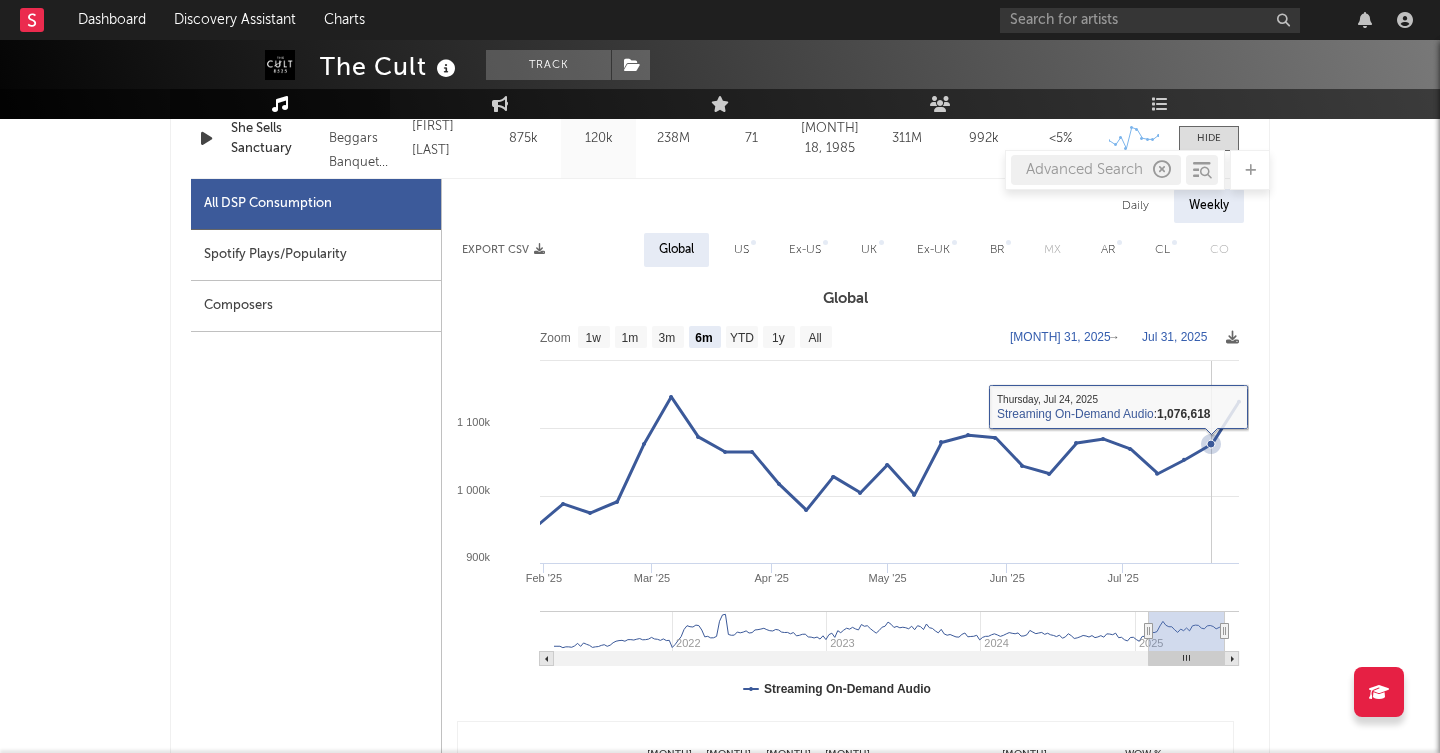click 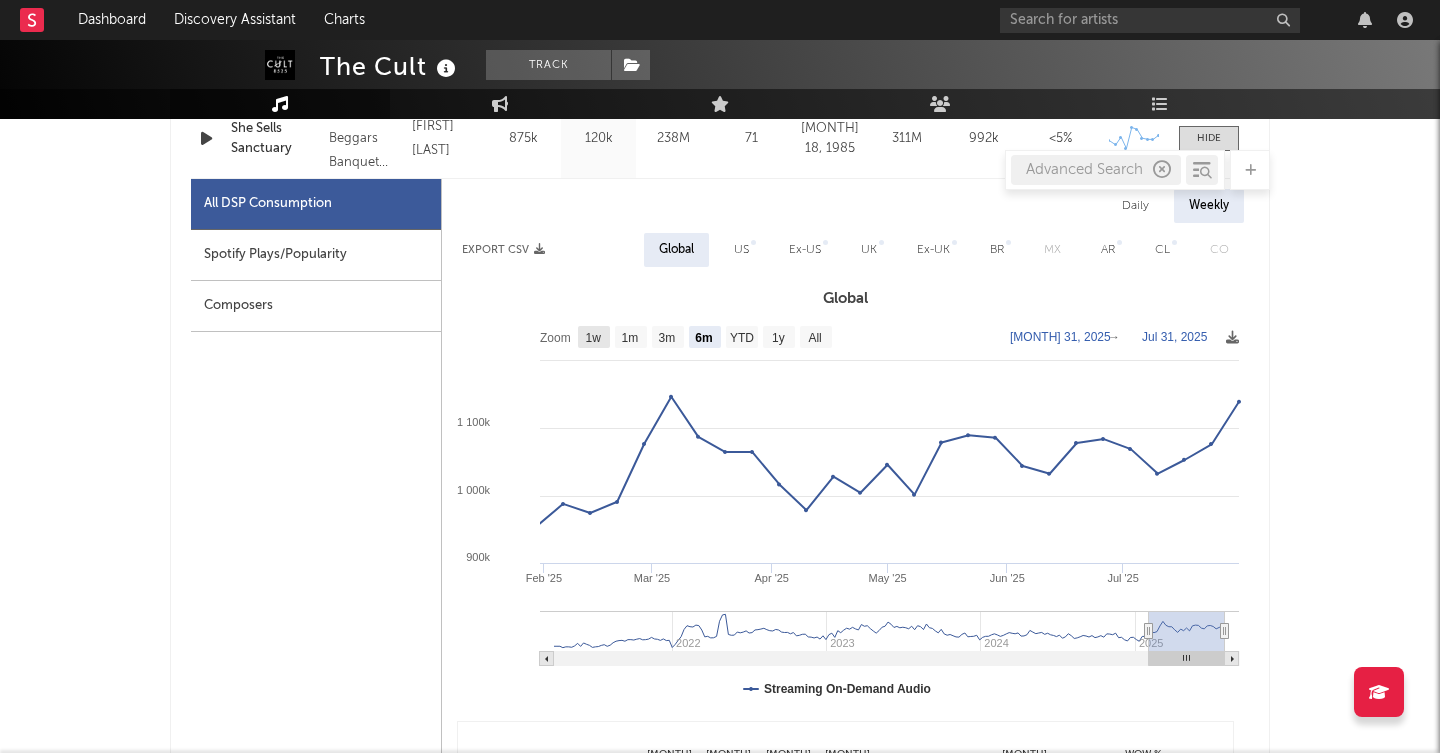 click 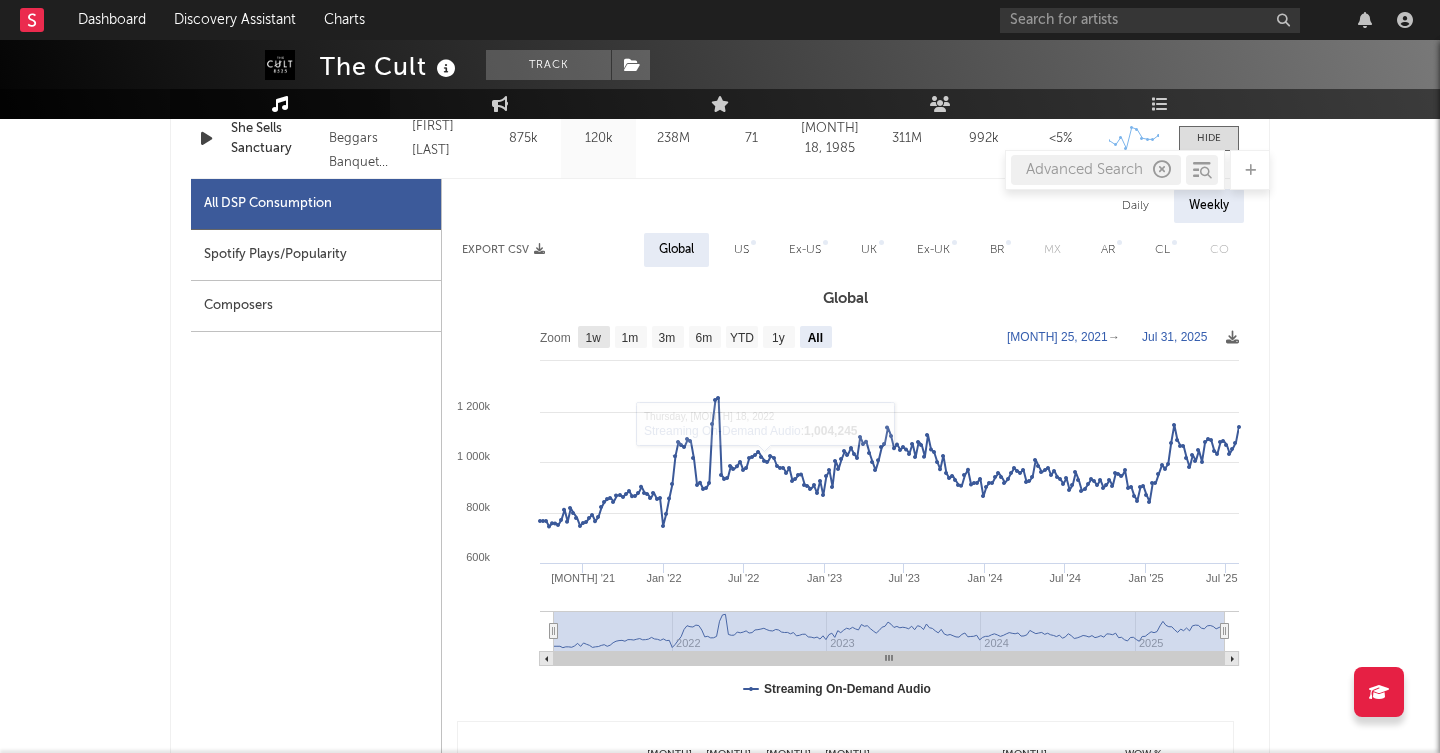 click on "1w" 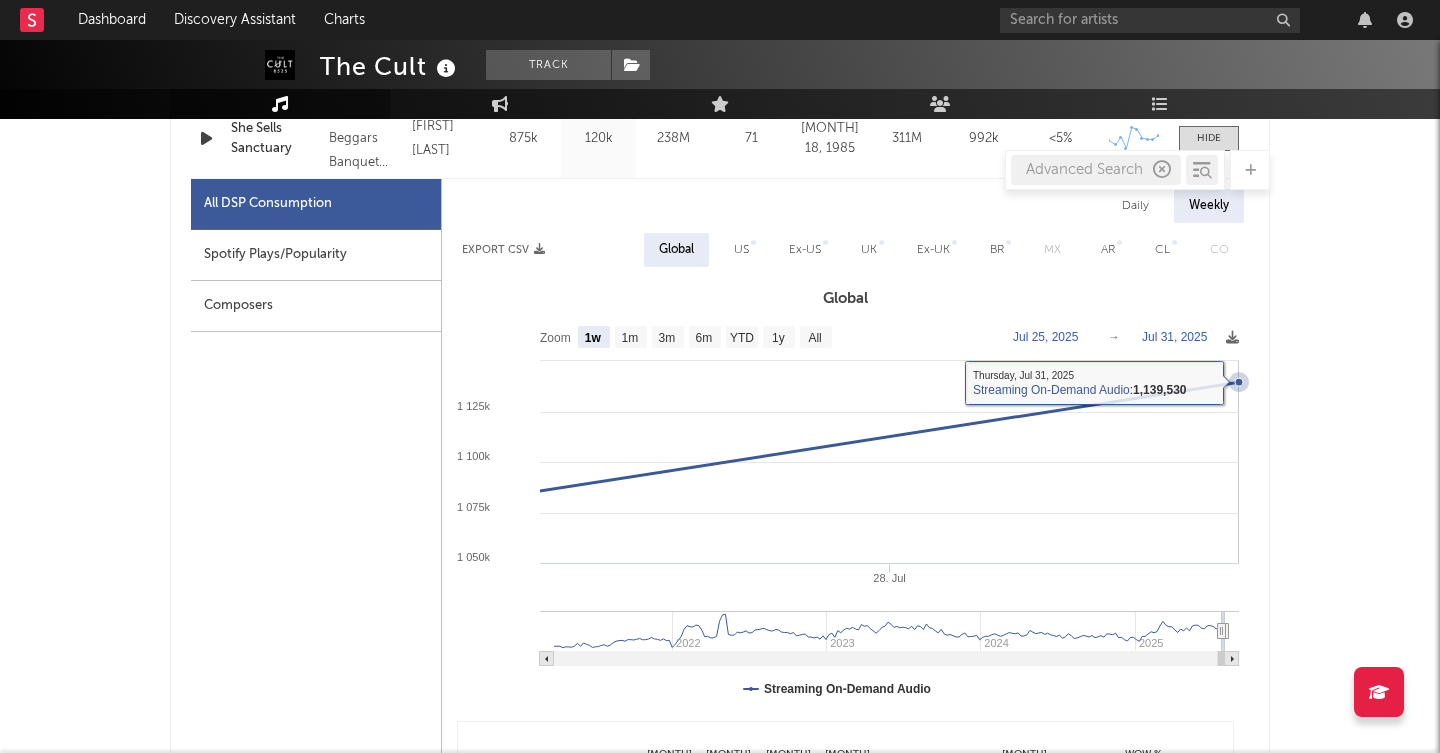 click 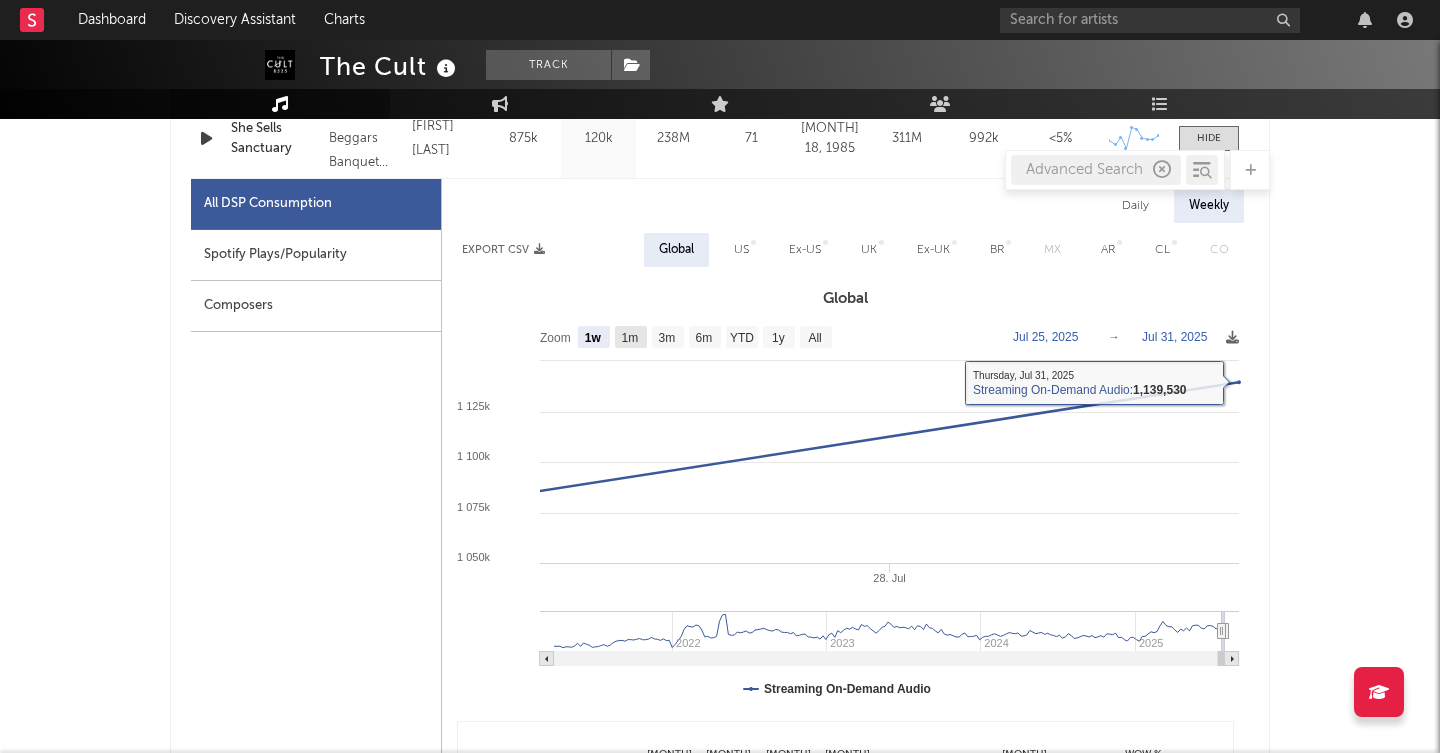 click on "1m" 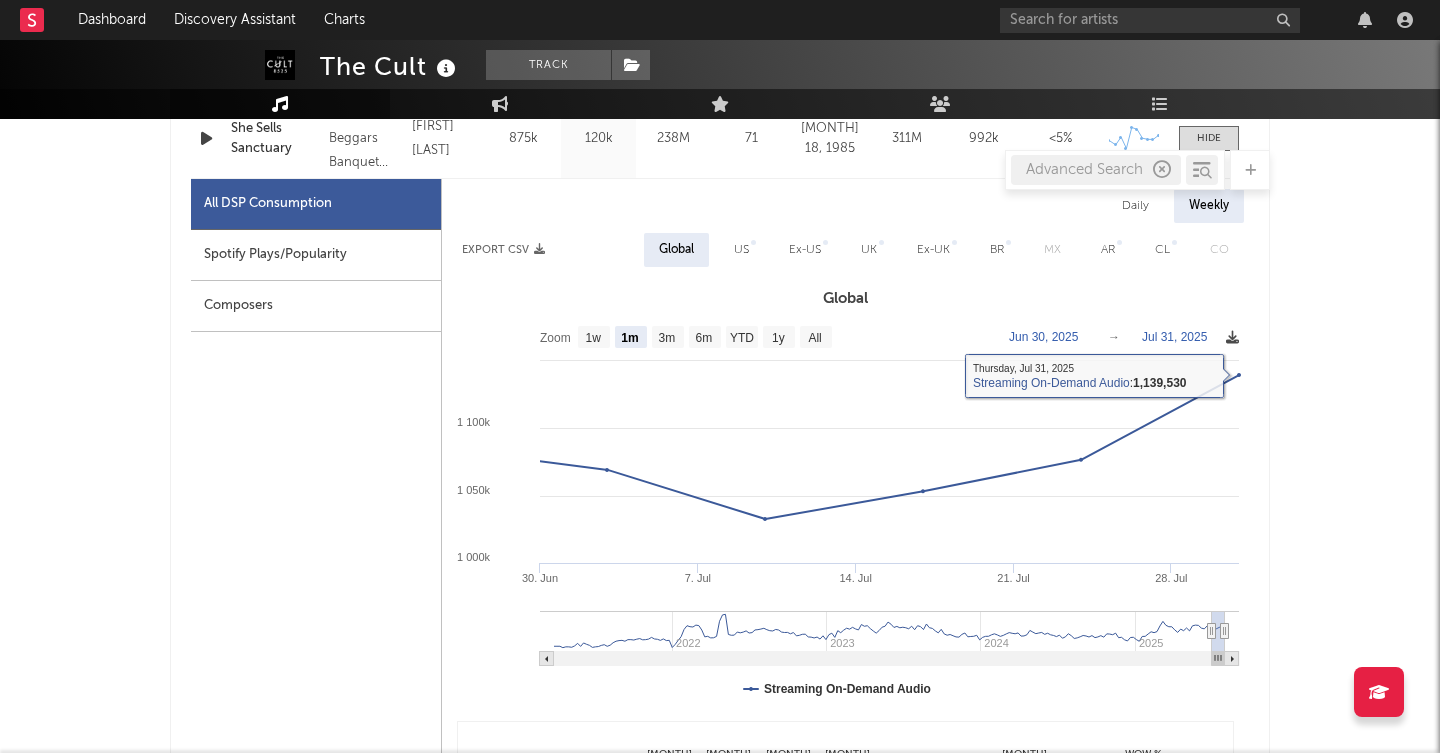 click at bounding box center [1232, 337] 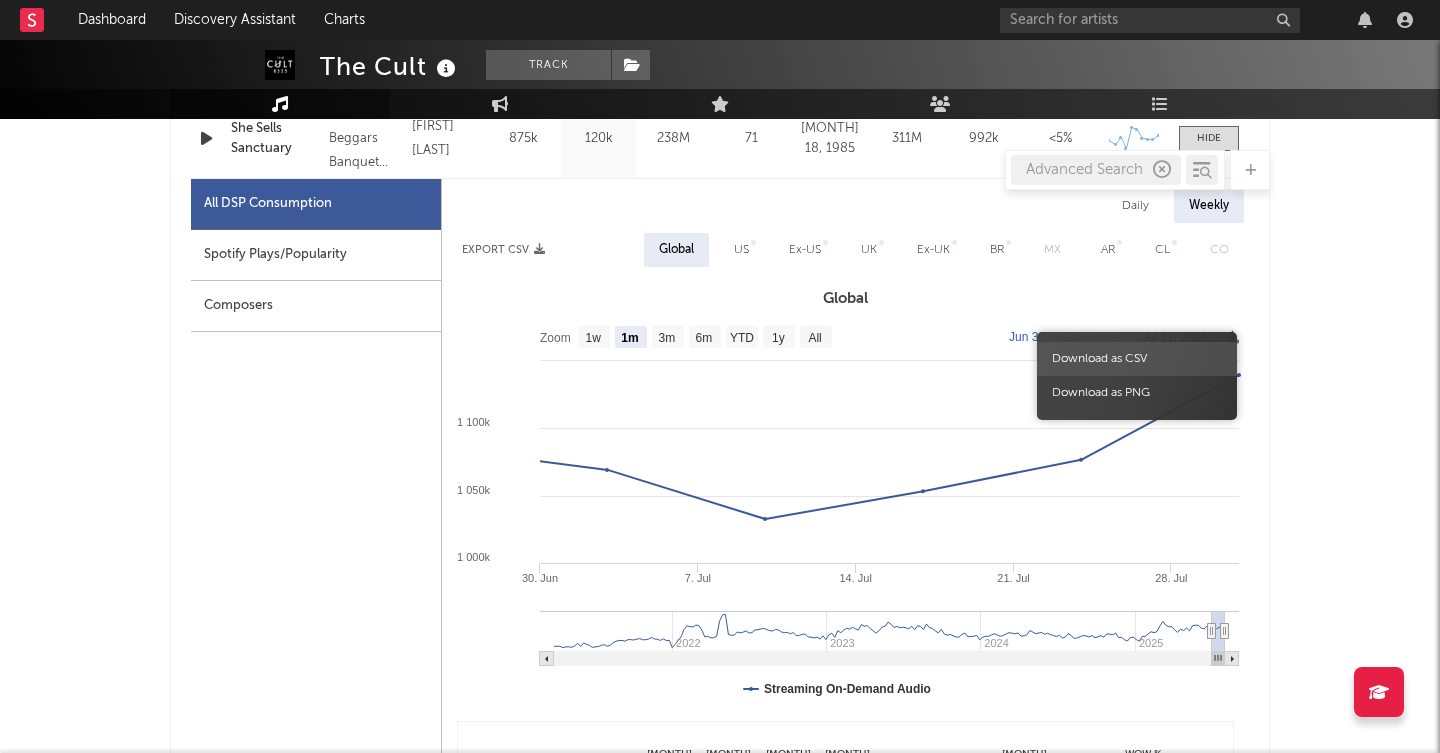 click on "Download as CSV" at bounding box center (1137, 359) 